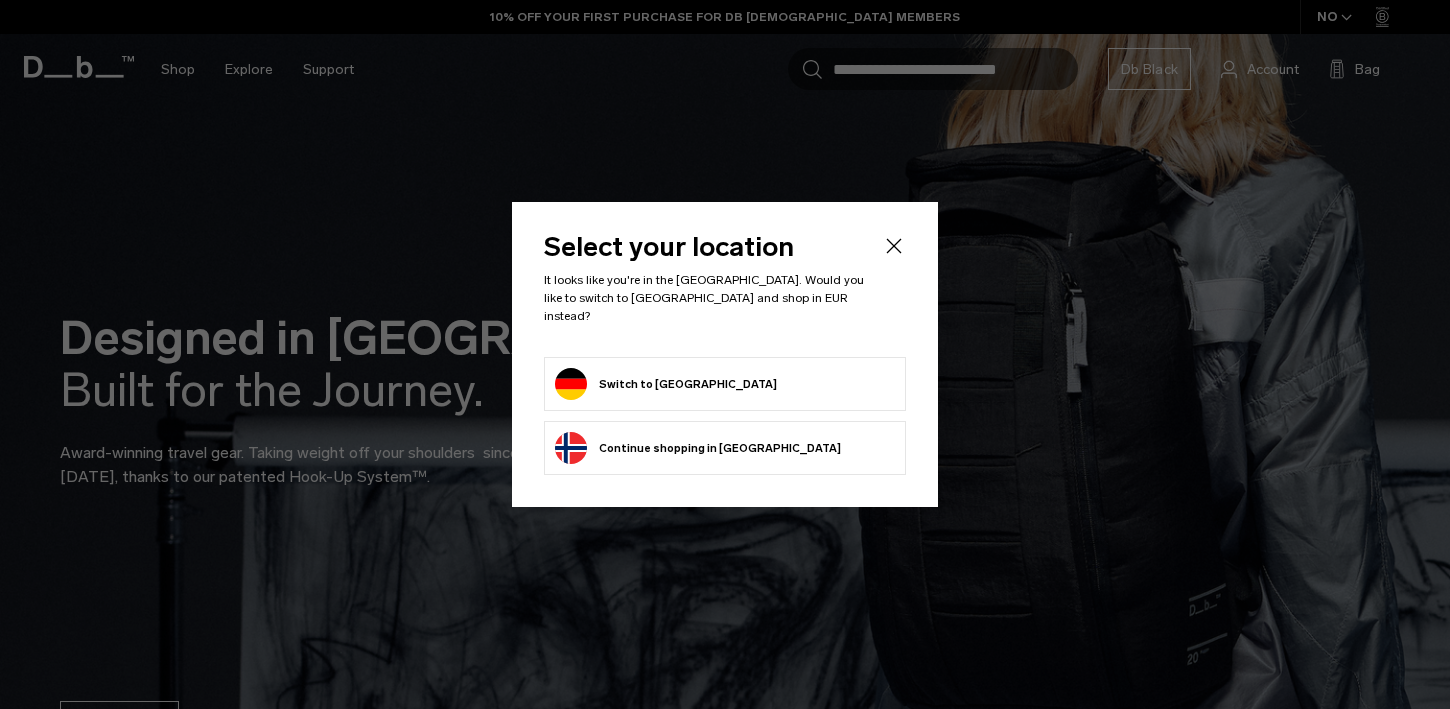 scroll, scrollTop: 0, scrollLeft: 0, axis: both 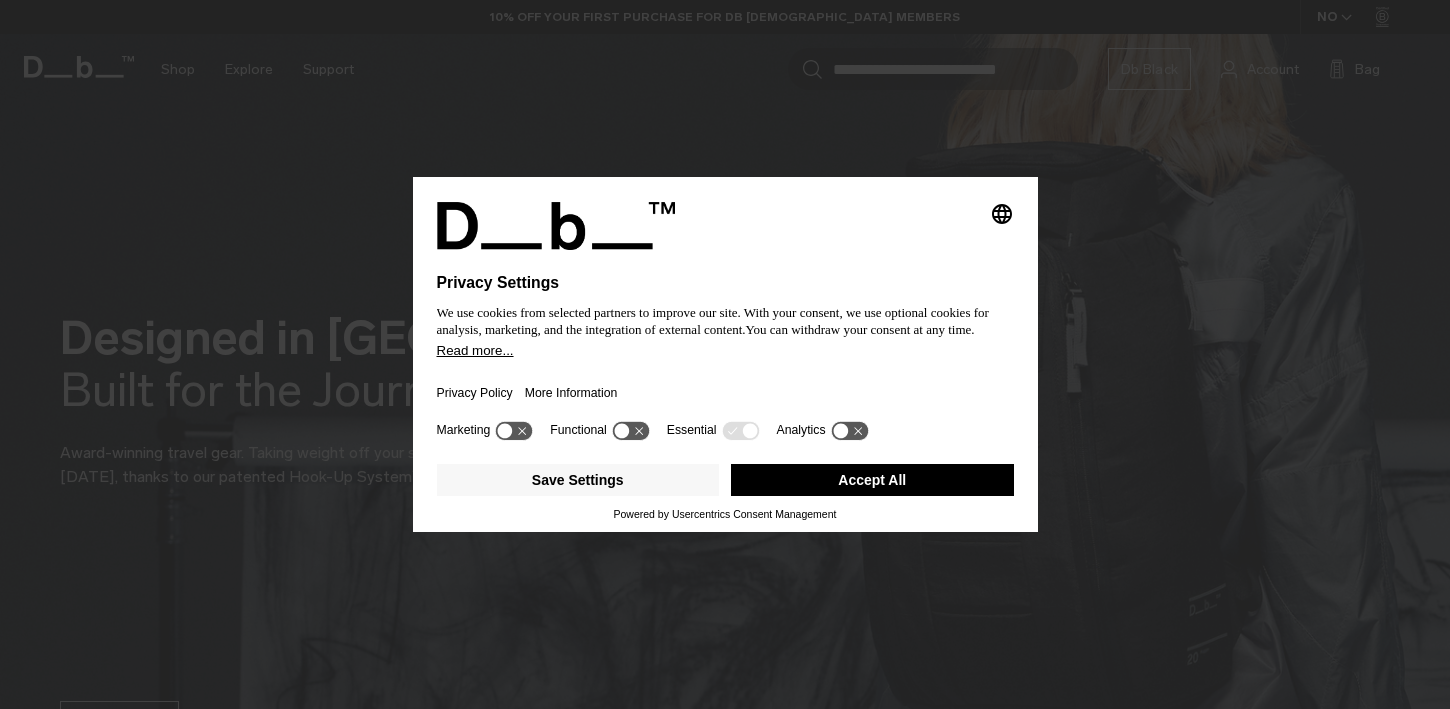 click on "Accept All" at bounding box center [872, 480] 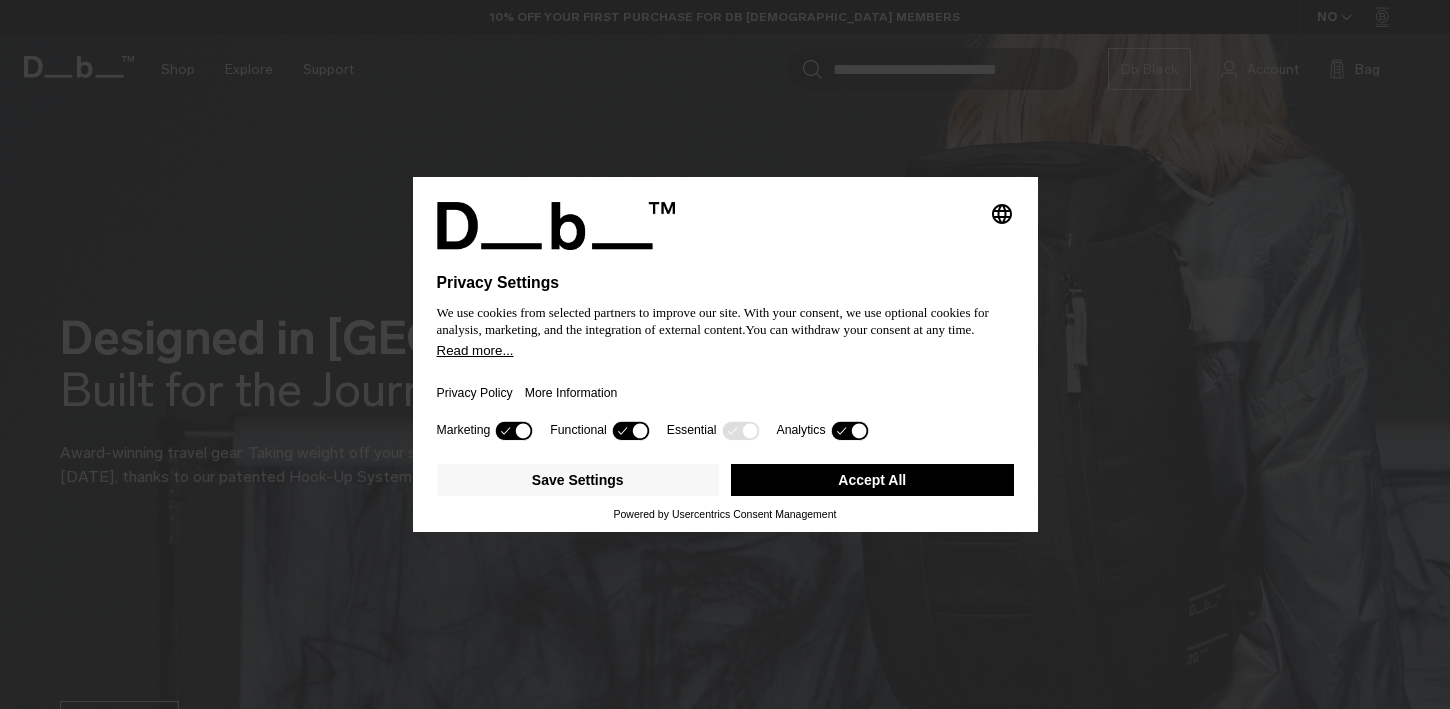 scroll, scrollTop: 0, scrollLeft: 0, axis: both 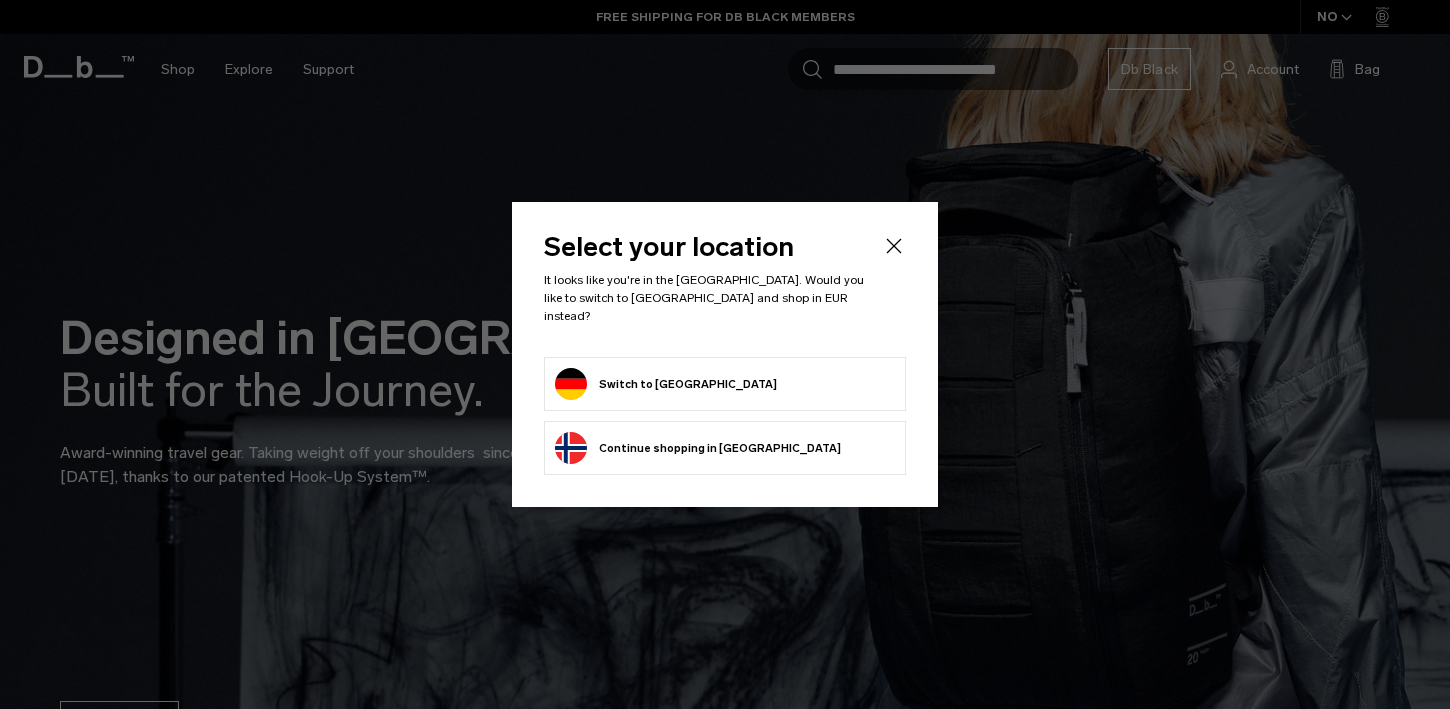 click on "Switch to Germany" at bounding box center (666, 384) 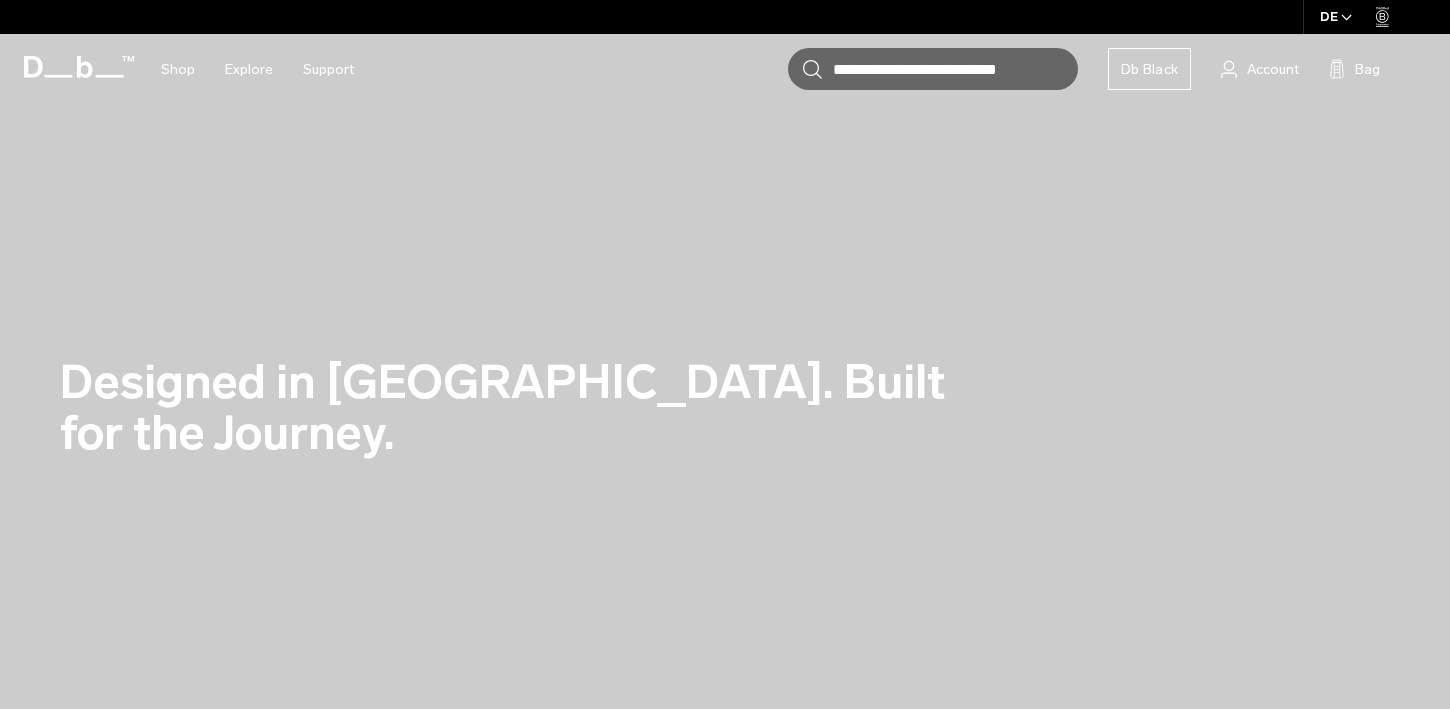 scroll, scrollTop: 0, scrollLeft: 0, axis: both 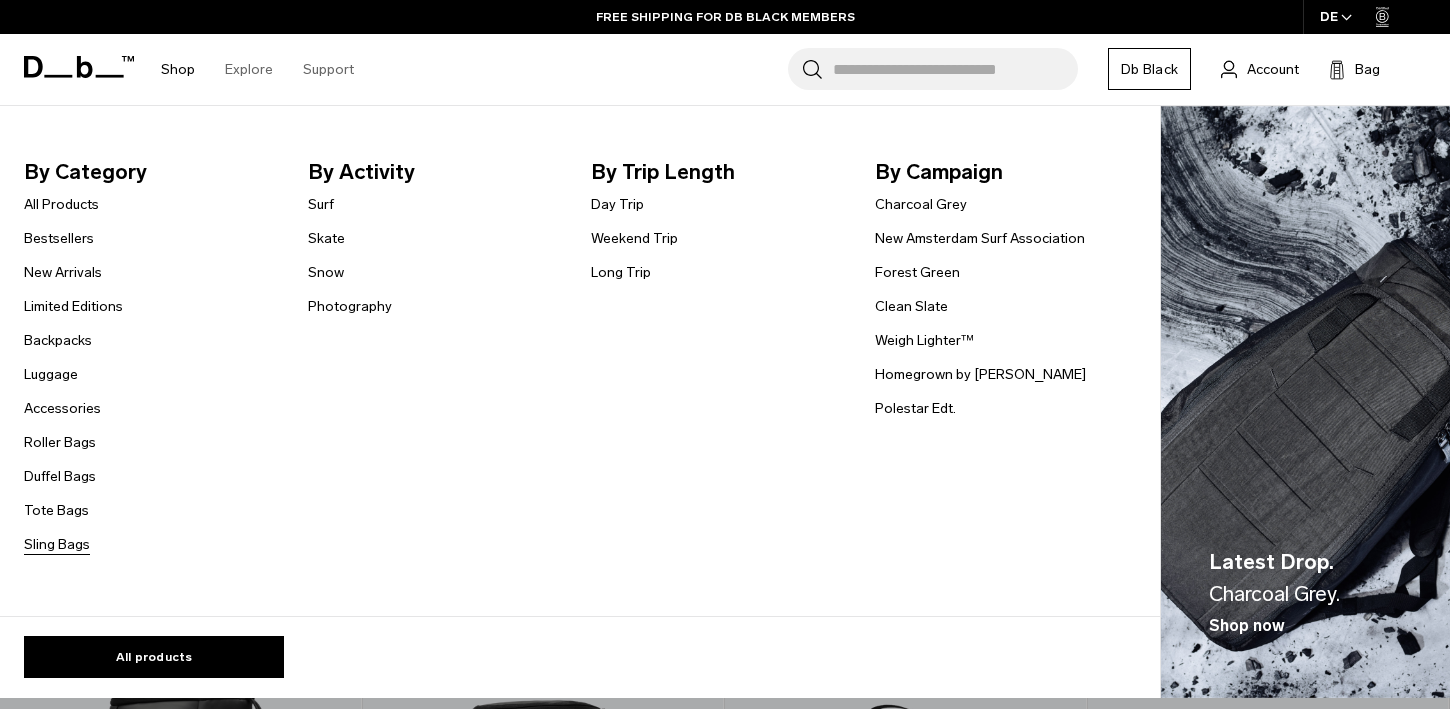 click on "Sling Bags" at bounding box center [57, 544] 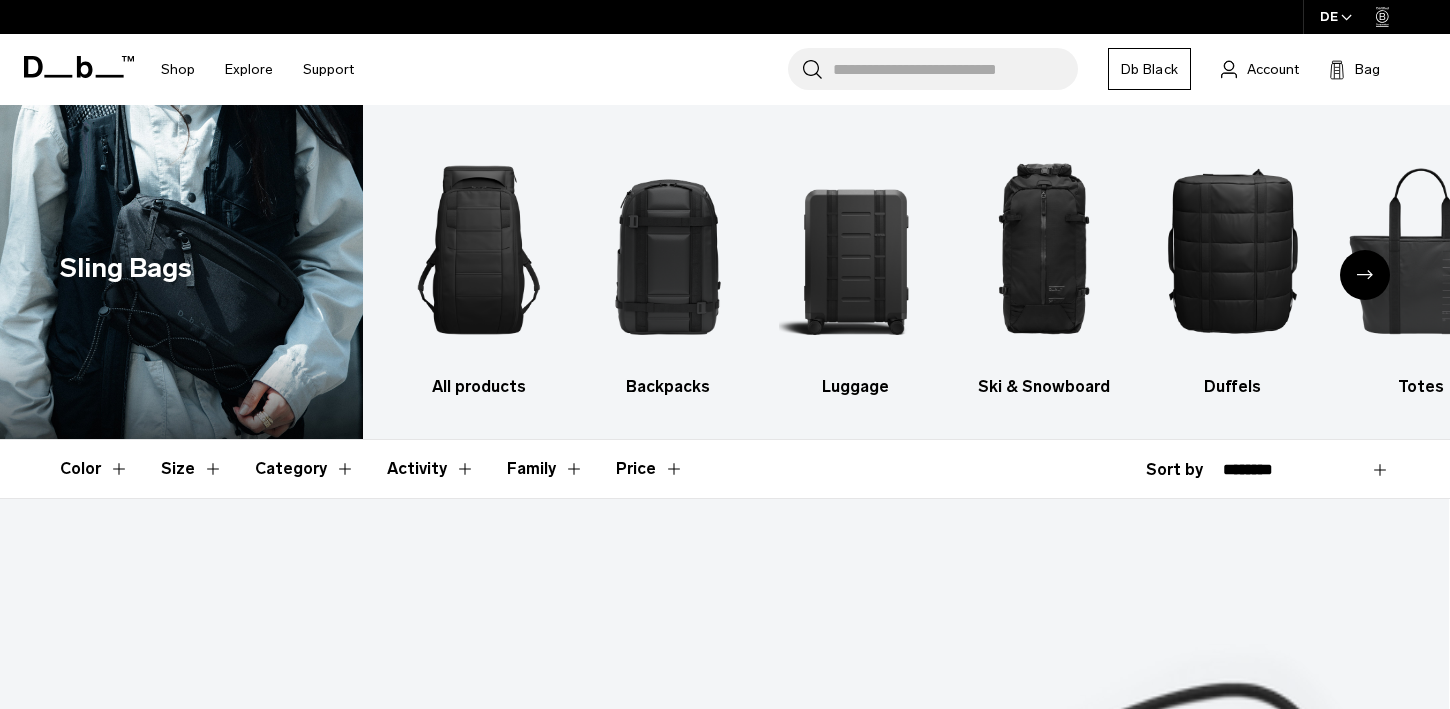 scroll, scrollTop: 0, scrollLeft: 0, axis: both 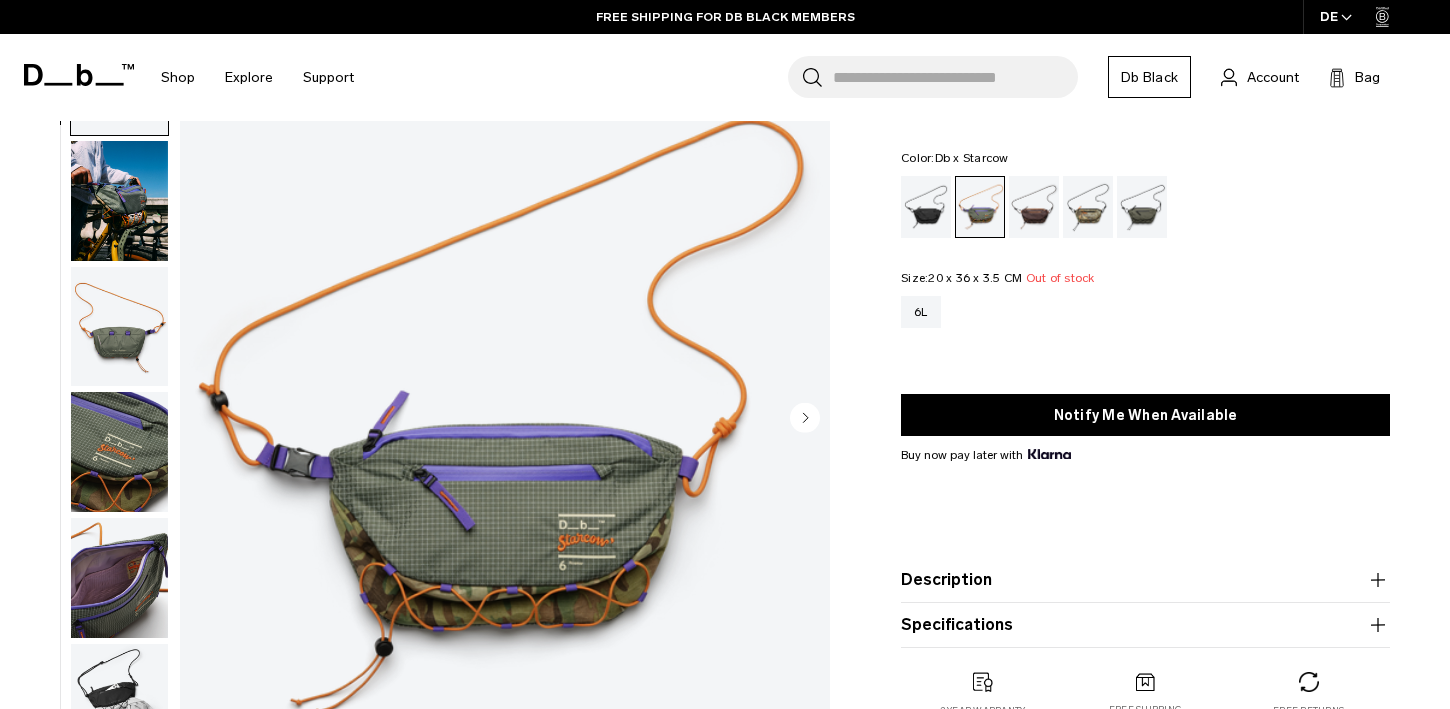click at bounding box center [119, 201] 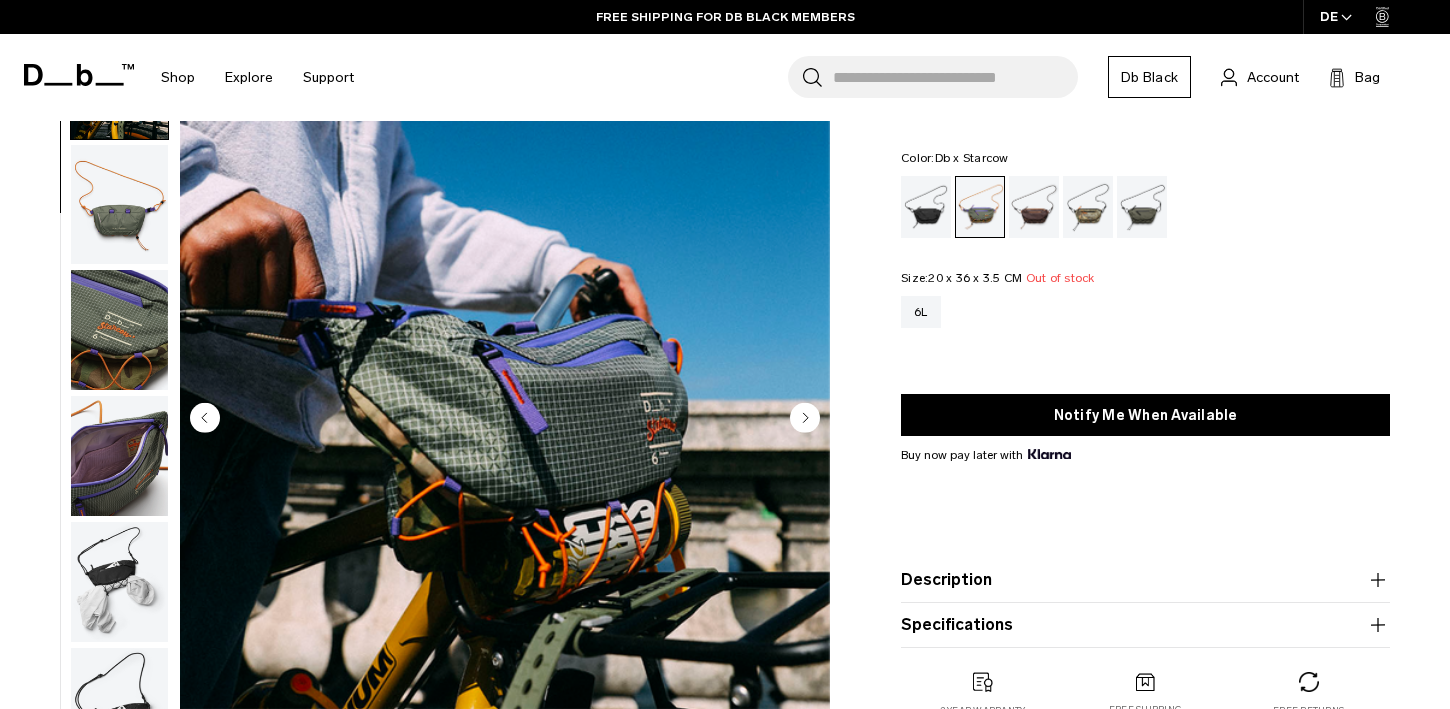 scroll, scrollTop: 126, scrollLeft: 0, axis: vertical 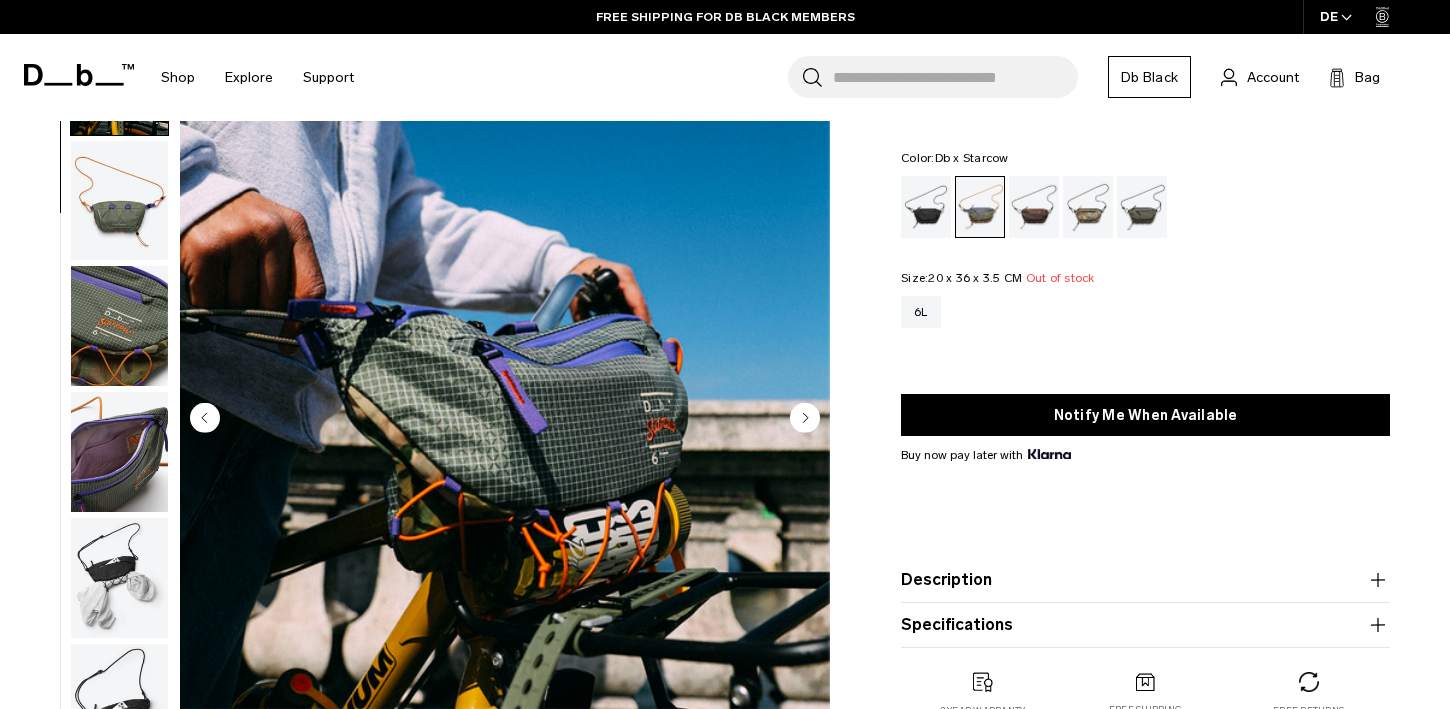 click at bounding box center (119, 326) 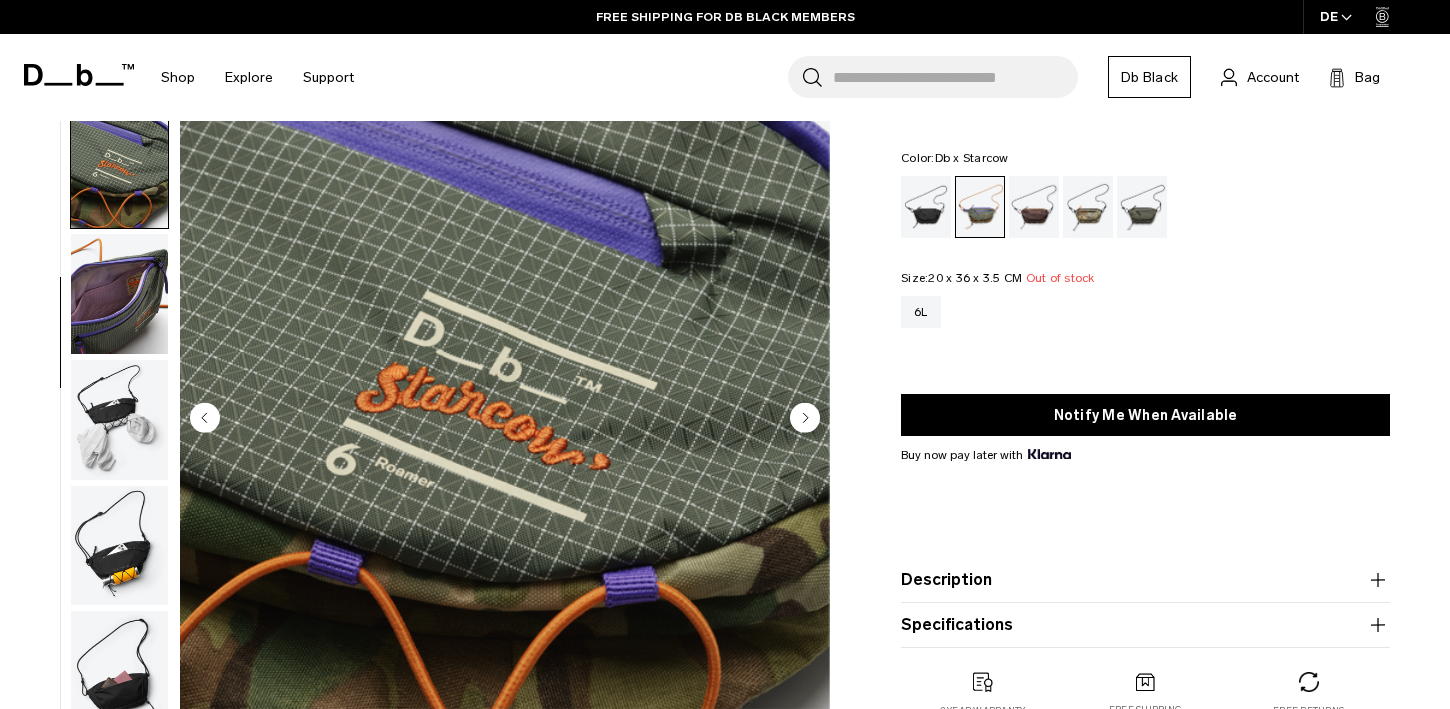 scroll, scrollTop: 316, scrollLeft: 0, axis: vertical 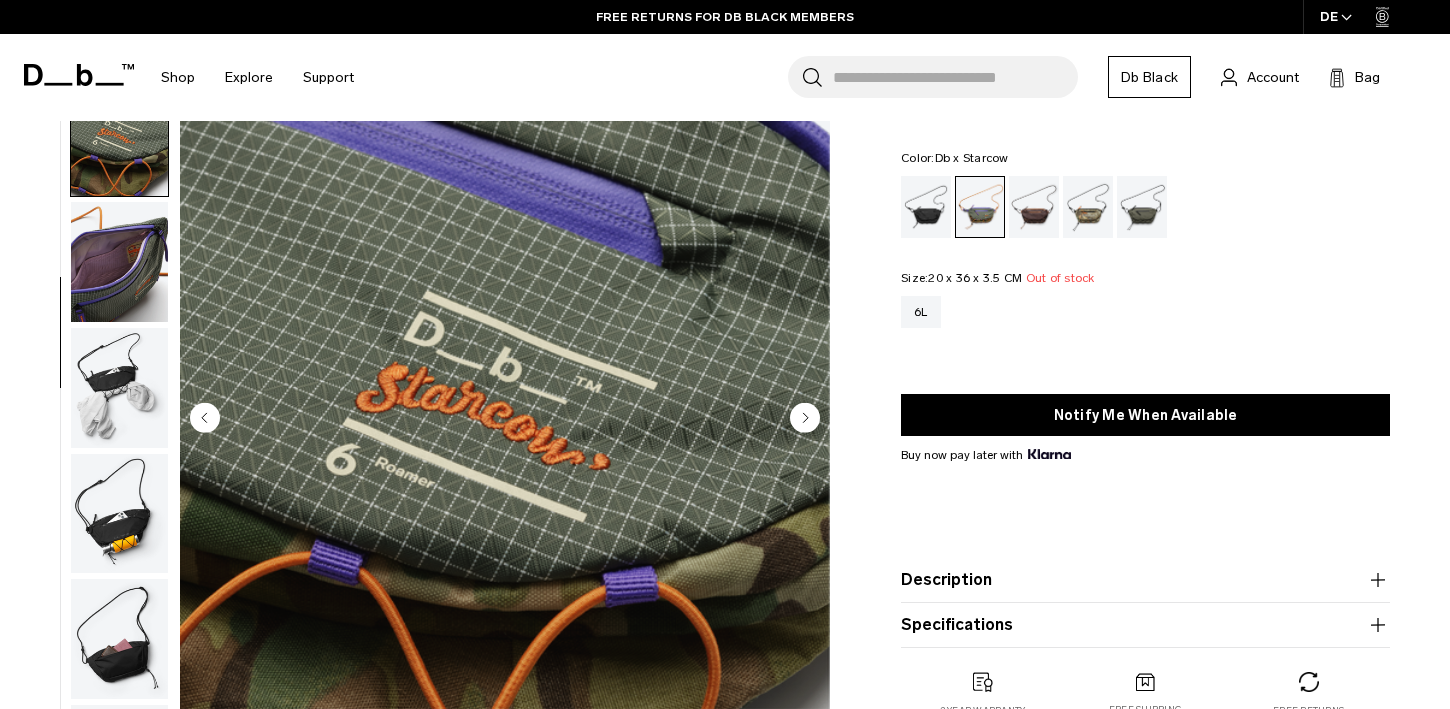 click at bounding box center (119, 388) 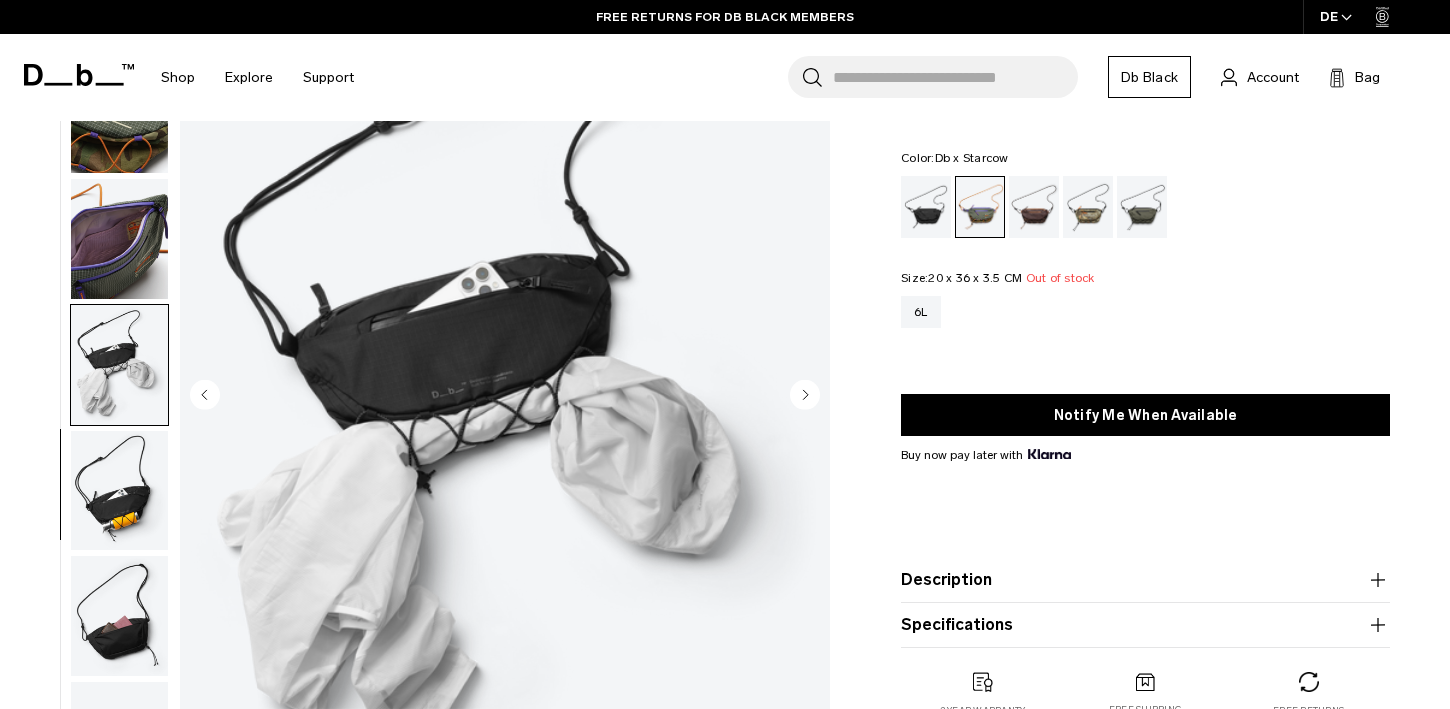 scroll, scrollTop: 148, scrollLeft: 0, axis: vertical 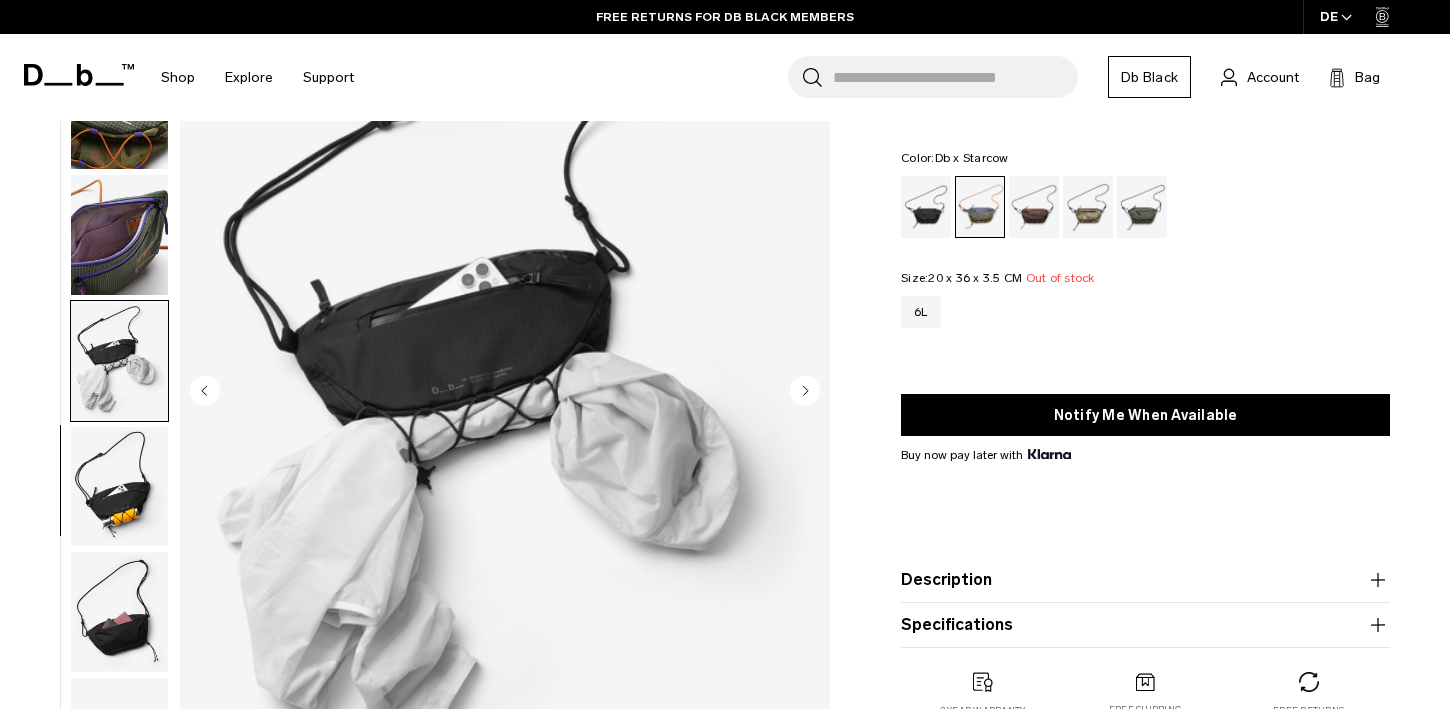 click at bounding box center (119, 487) 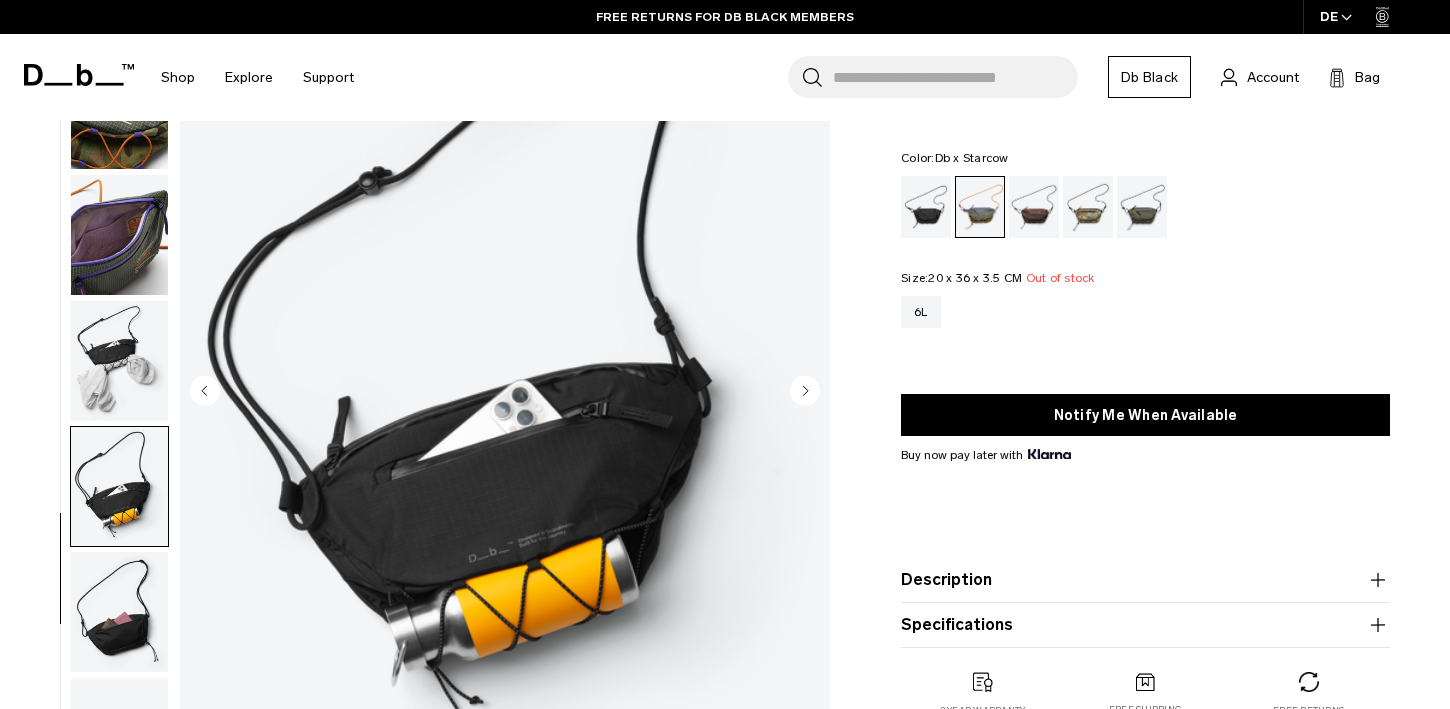 click at bounding box center (119, 612) 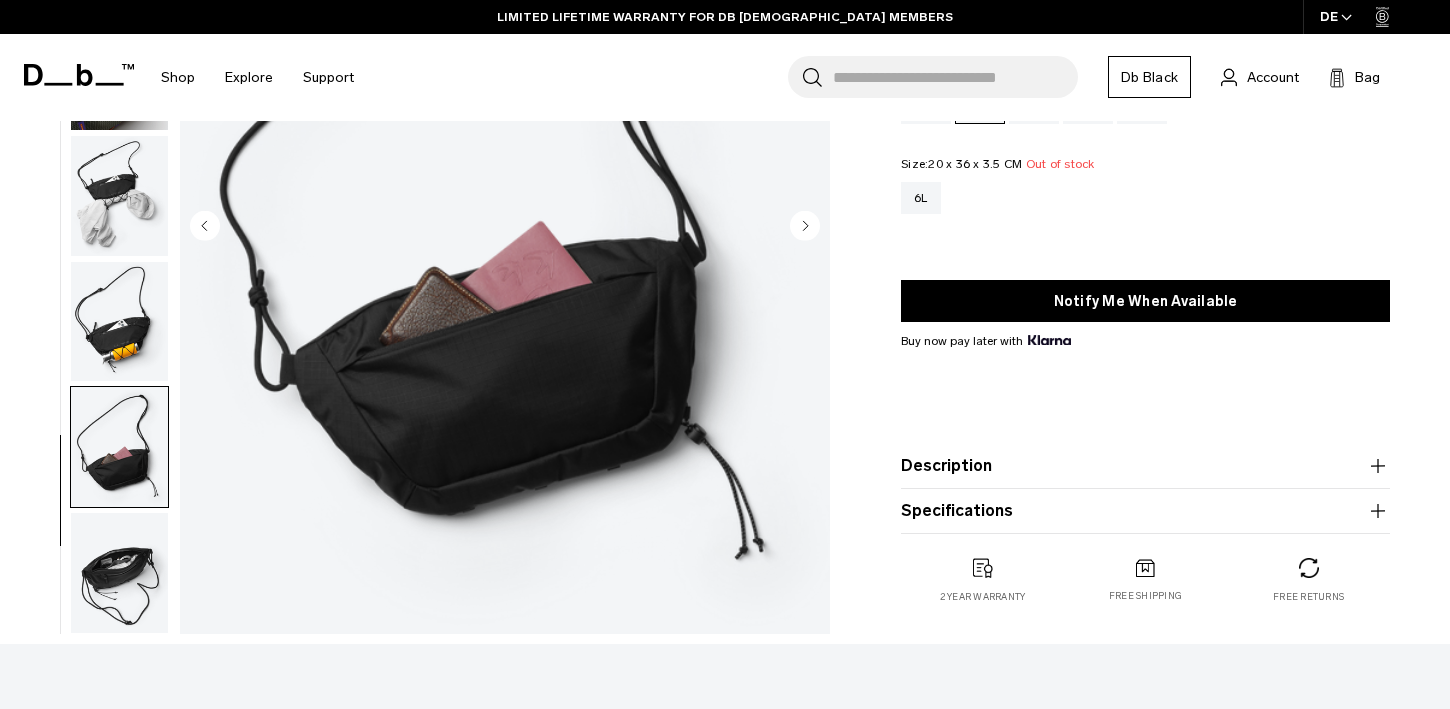 scroll, scrollTop: 346, scrollLeft: 0, axis: vertical 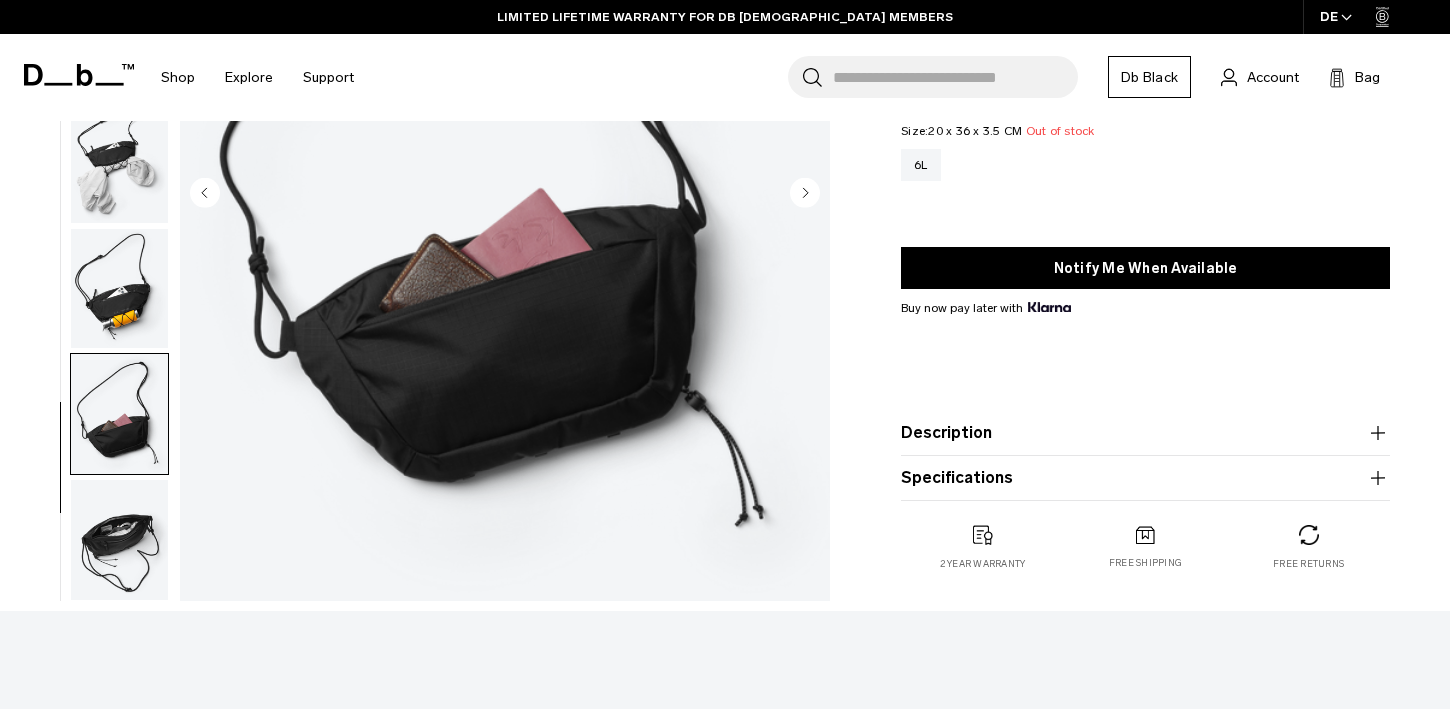 click at bounding box center (119, 540) 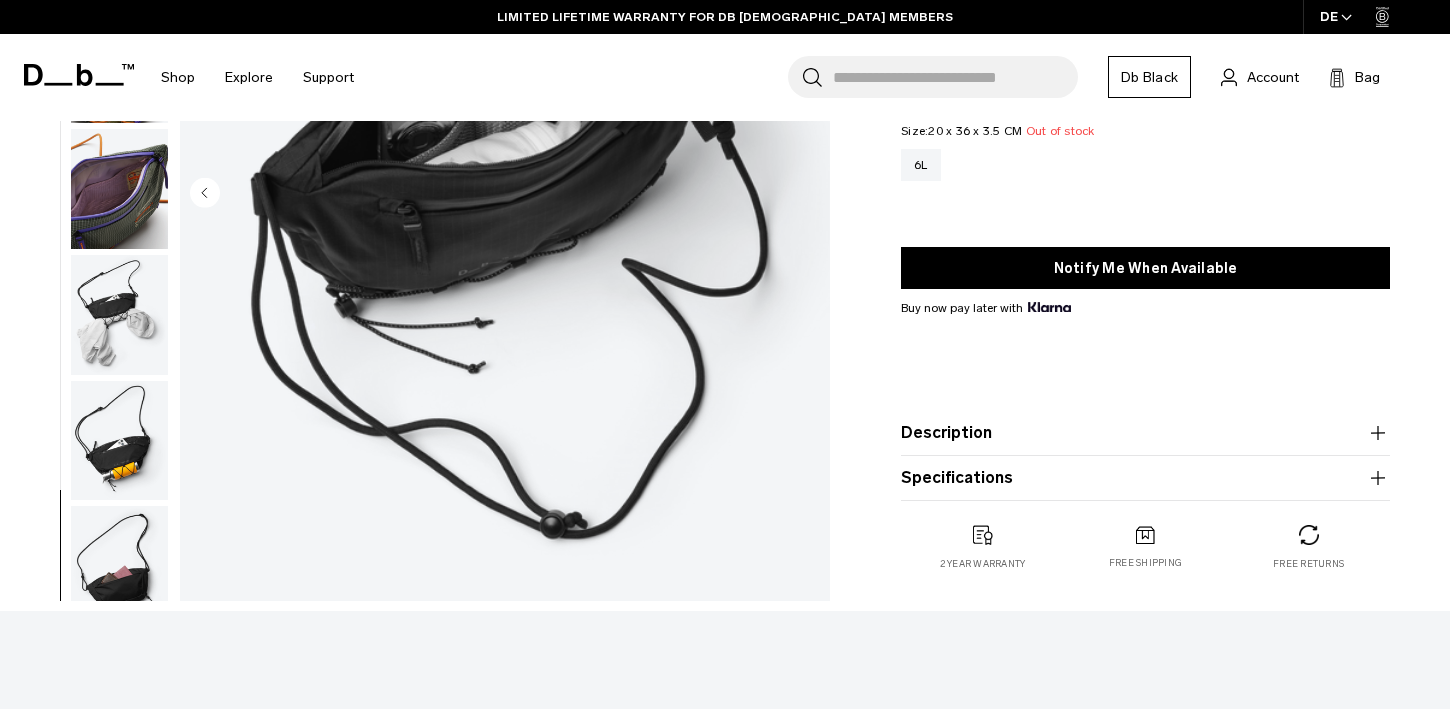 scroll, scrollTop: 160, scrollLeft: 0, axis: vertical 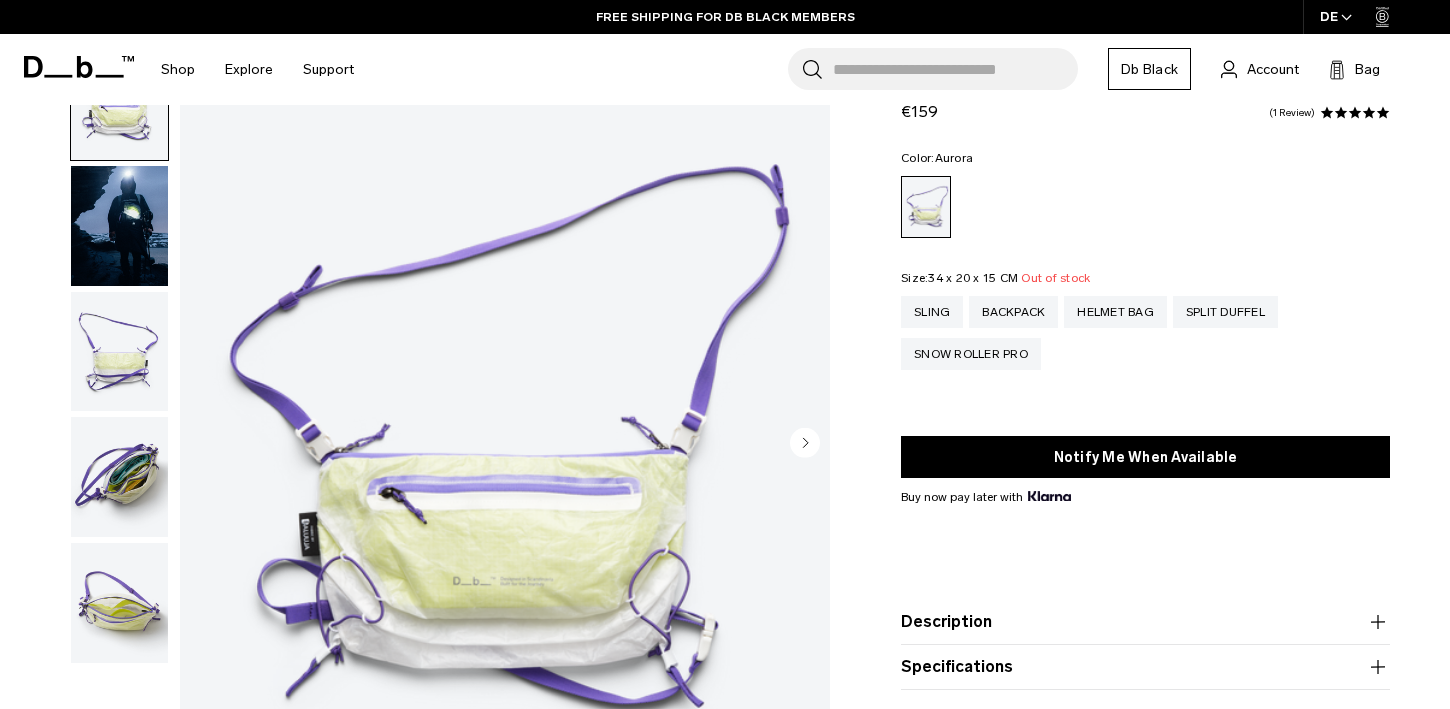 click at bounding box center [119, 477] 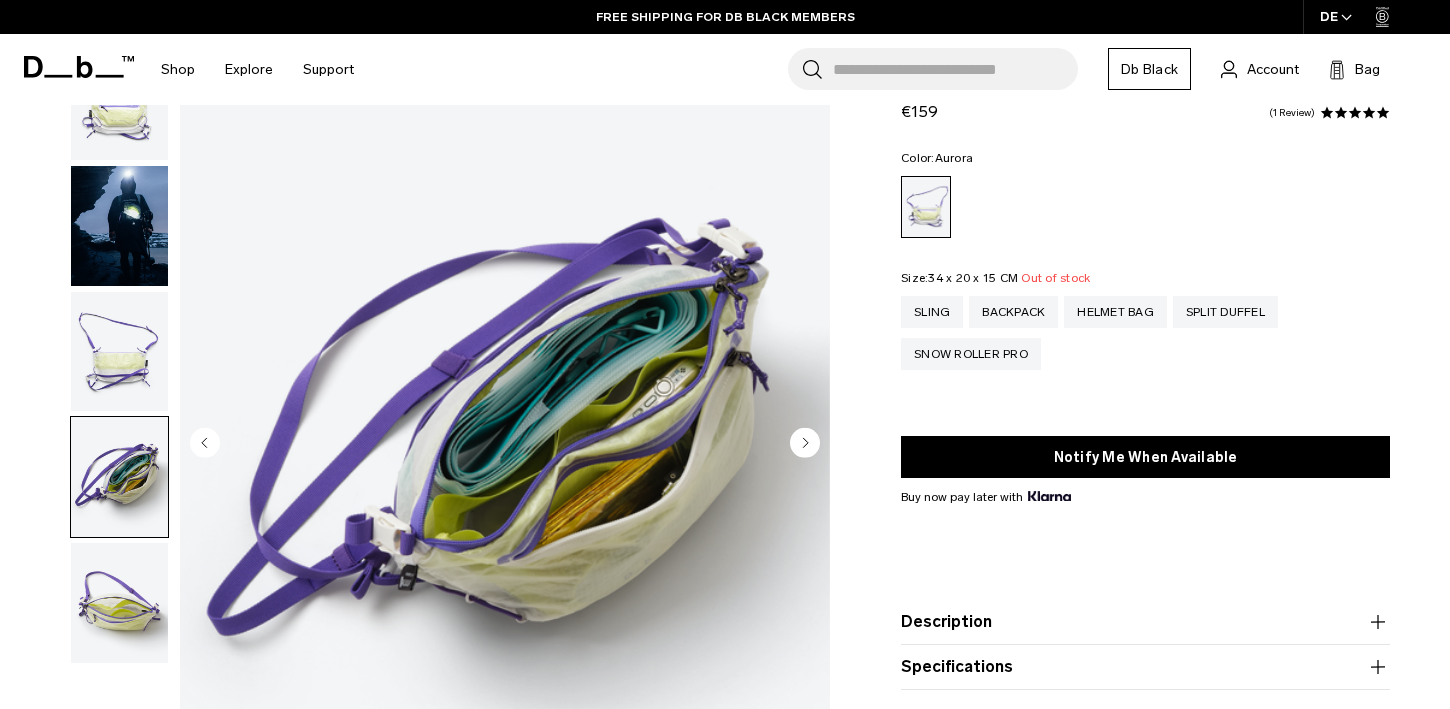 click at bounding box center (119, 477) 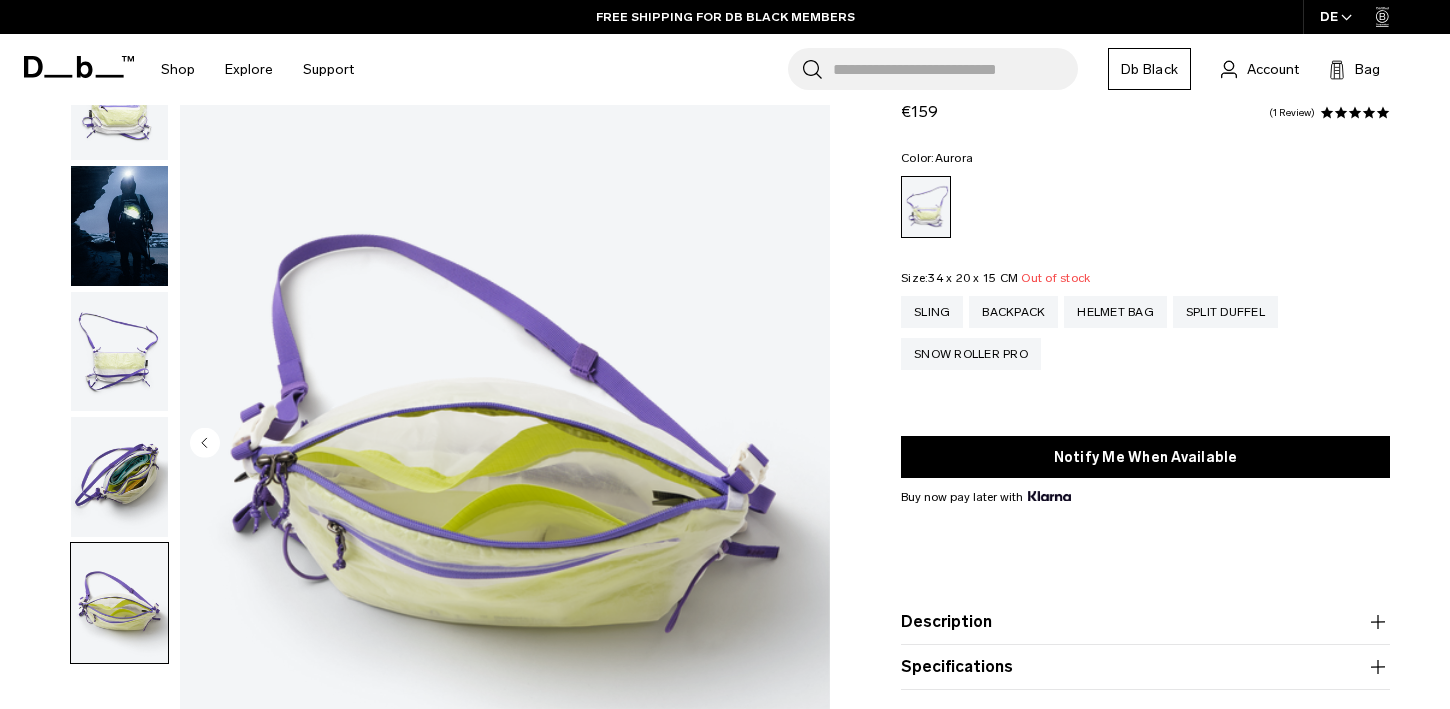 scroll, scrollTop: 0, scrollLeft: 0, axis: both 